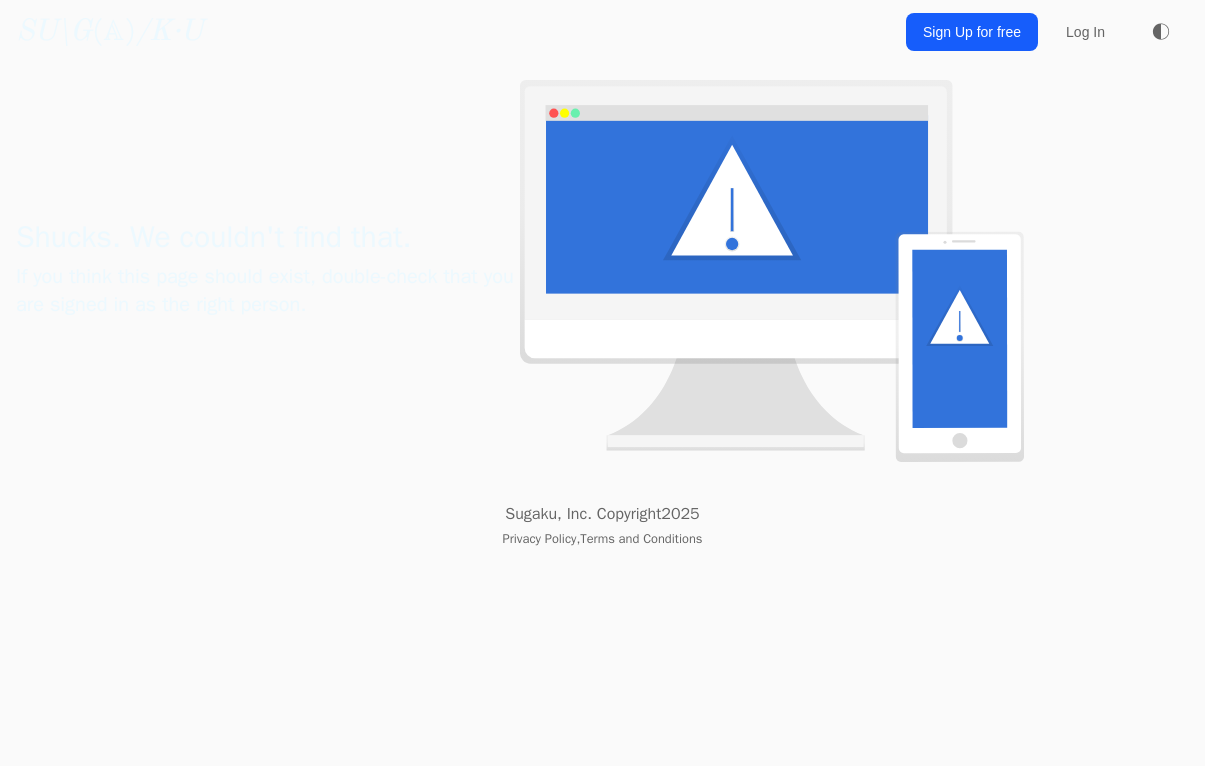 scroll, scrollTop: 0, scrollLeft: 0, axis: both 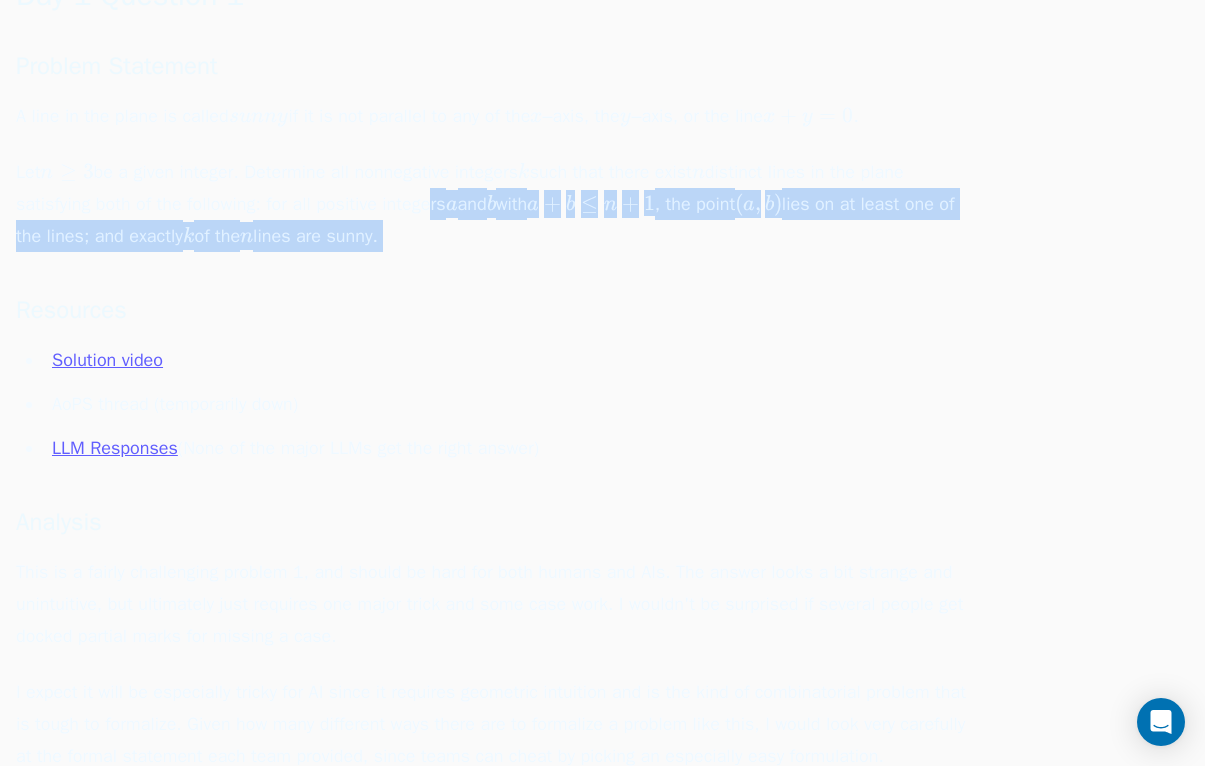 drag, startPoint x: 433, startPoint y: 255, endPoint x: 422, endPoint y: 193, distance: 62.968246 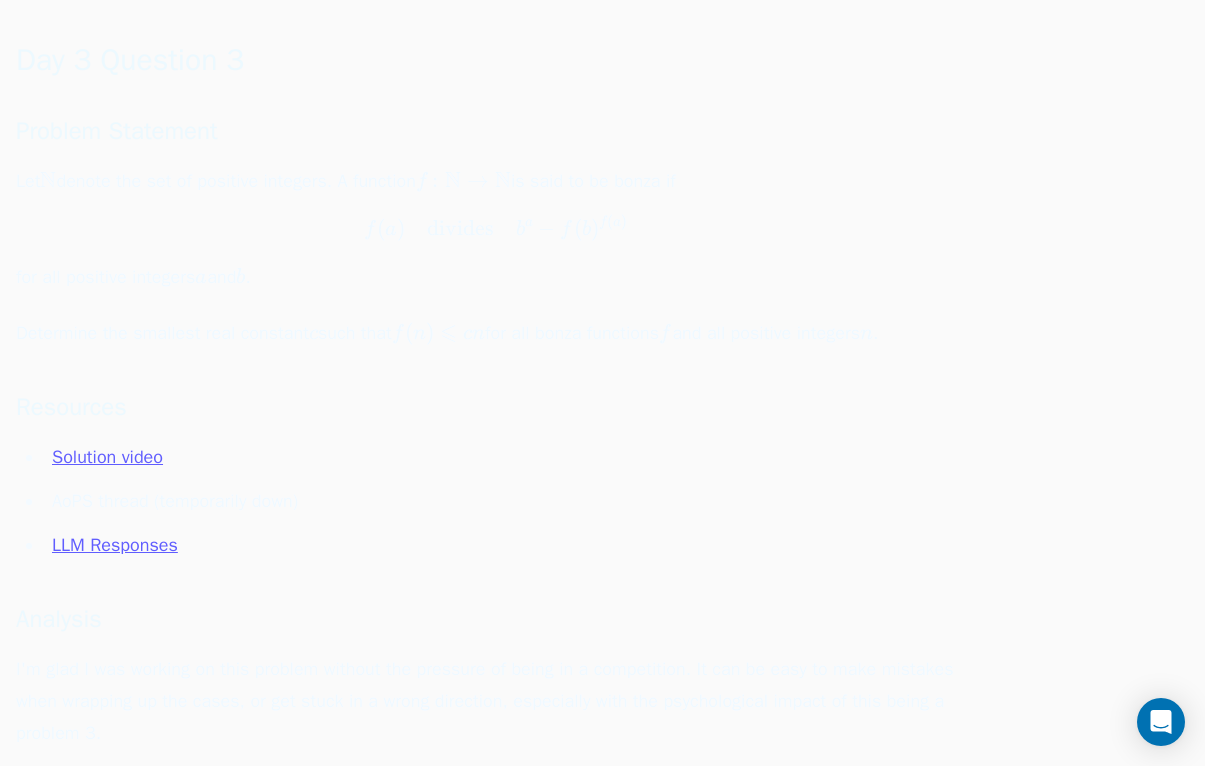 scroll, scrollTop: 2864, scrollLeft: 0, axis: vertical 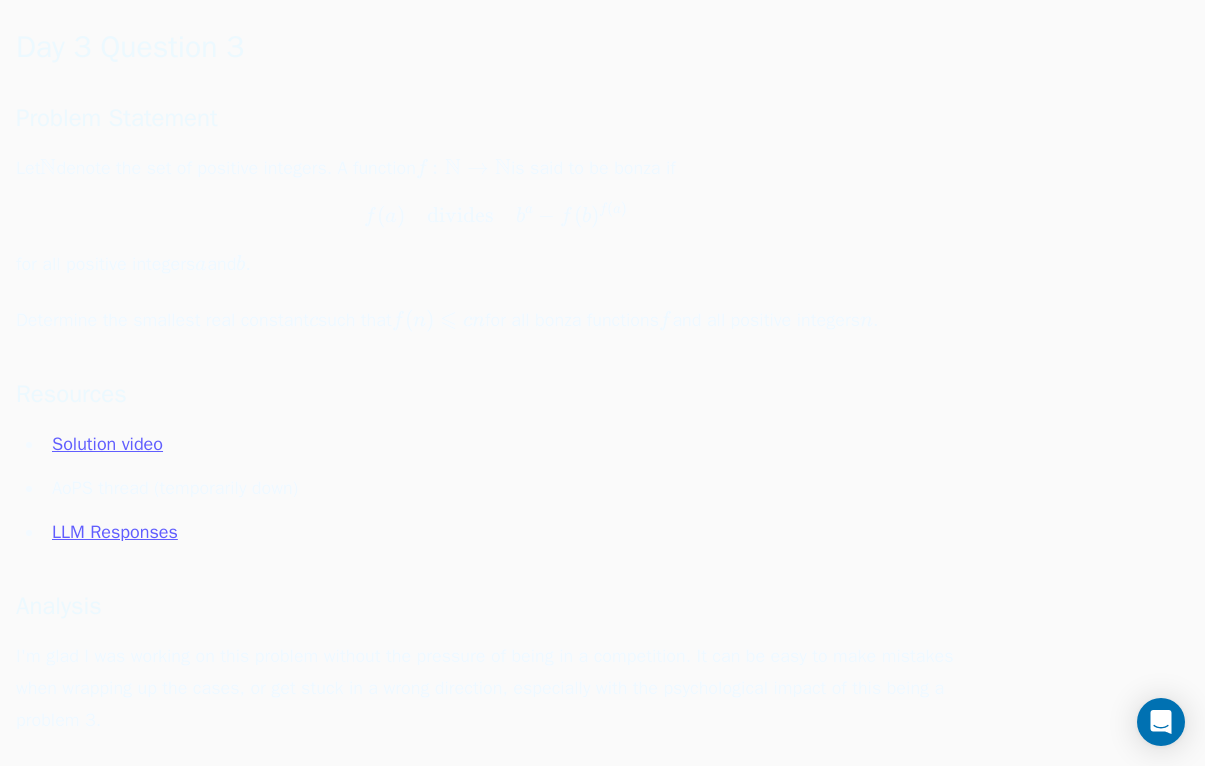 click on "Solution video" at bounding box center [107, 444] 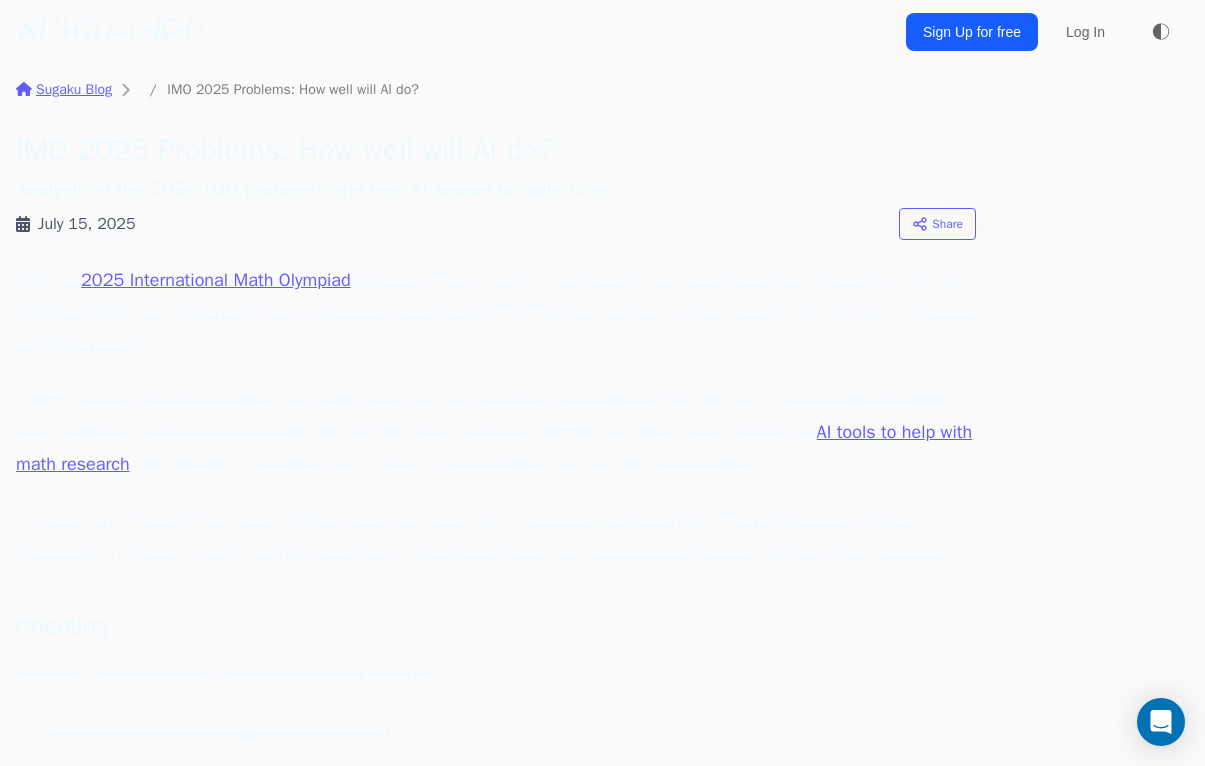 scroll, scrollTop: 0, scrollLeft: 0, axis: both 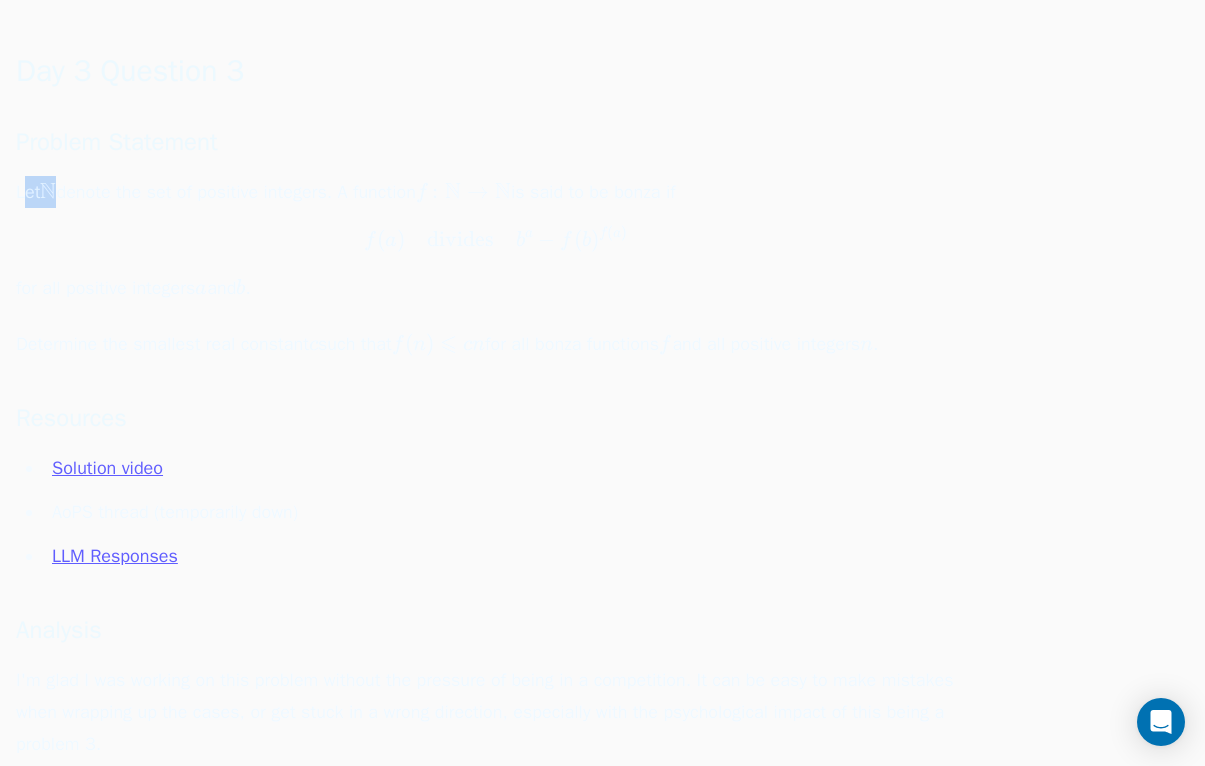 drag, startPoint x: 22, startPoint y: 197, endPoint x: 60, endPoint y: 194, distance: 38.118237 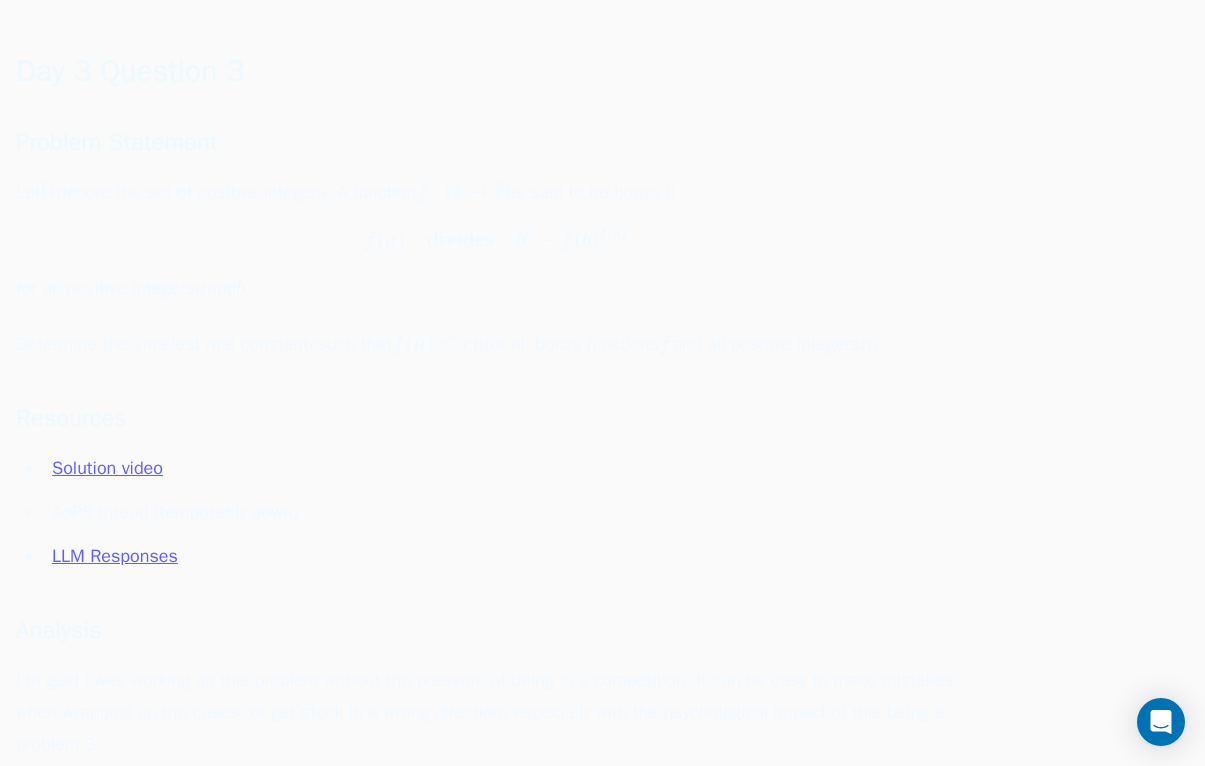 click on "Let  N \mathbb{N} N  denote the set of positive integers. A function  f  ⁣ : N → N f\colon\mathbb{N}\to\mathbb{N} f : N → N  is said to be bonza if
f ( a ) divides b a − f ( b ) f ( a ) f(a)\quad\text{divides}\quad b^a-f(b)^{f(a)} f ( a ) divides b a − f ( b ) f ( a )
for all positive integers  a a a  and  b b b ." at bounding box center [496, 240] 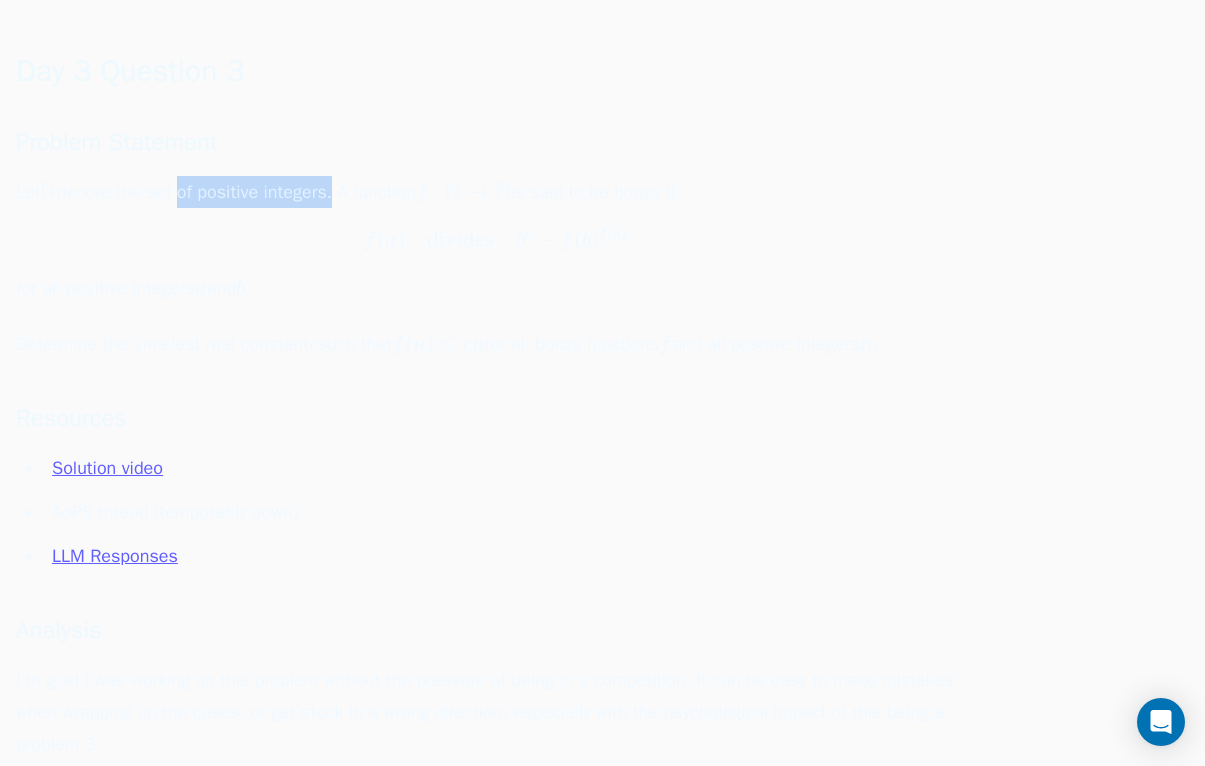 drag, startPoint x: 182, startPoint y: 190, endPoint x: 336, endPoint y: 189, distance: 154.00325 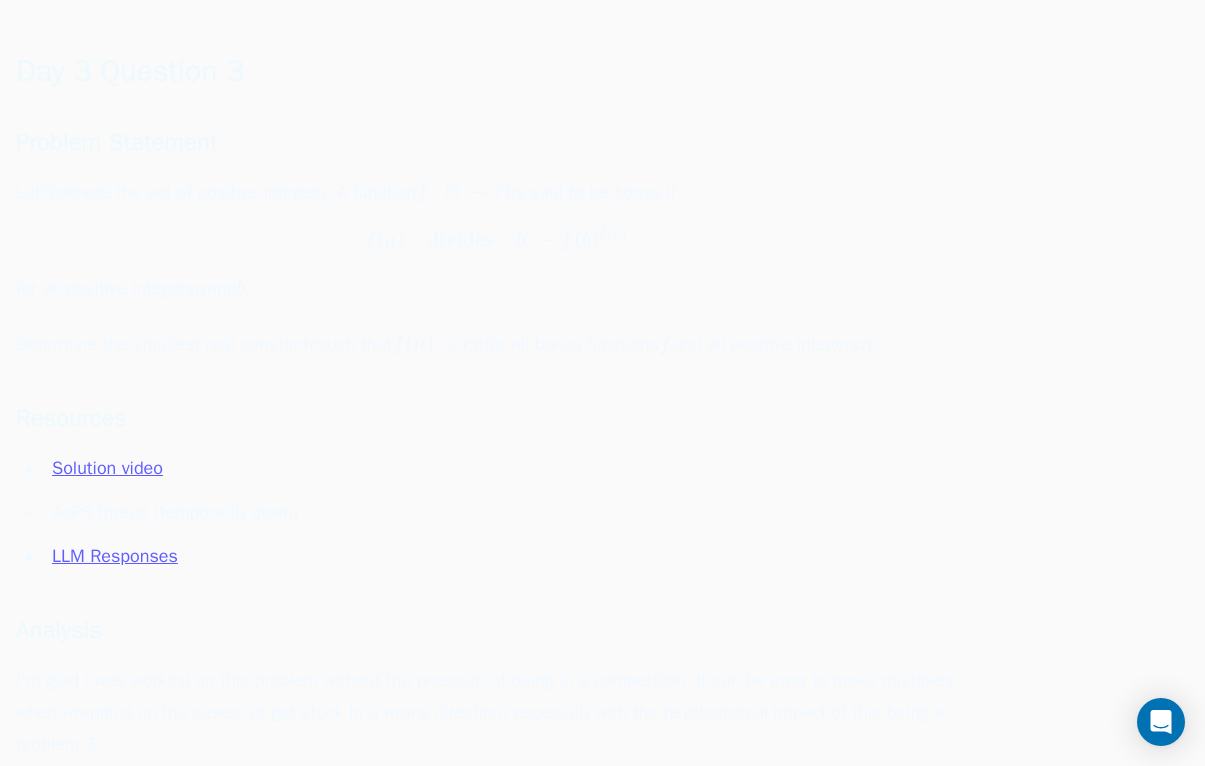click on "Let  N \mathbb{N} N  denote the set of positive integers. A function  f  ⁣ : N → N f\colon\mathbb{N}\to\mathbb{N} f : N → N  is said to be bonza if
f ( a ) divides b a − f ( b ) f ( a ) f(a)\quad\text{divides}\quad b^a-f(b)^{f(a)} f ( a ) divides b a − f ( b ) f ( a )
for all positive integers  a a a  and  b b b ." at bounding box center [496, 240] 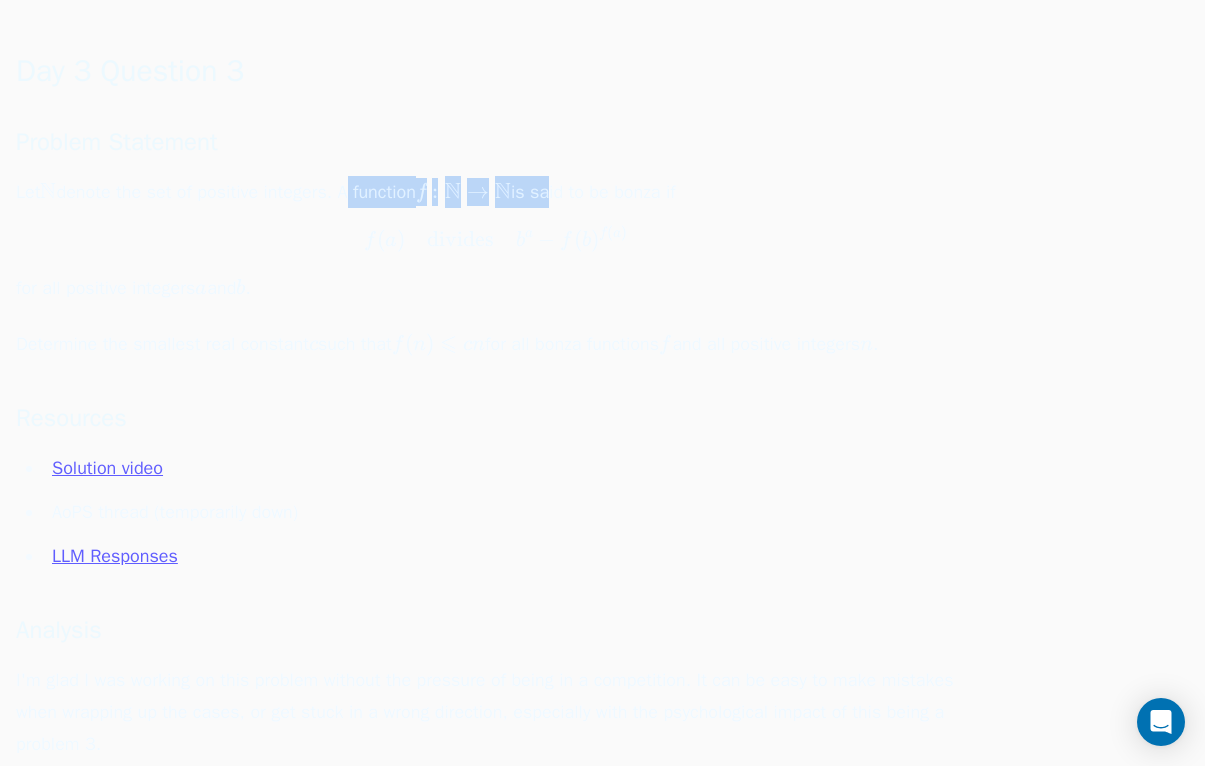 drag, startPoint x: 353, startPoint y: 189, endPoint x: 560, endPoint y: 185, distance: 207.03865 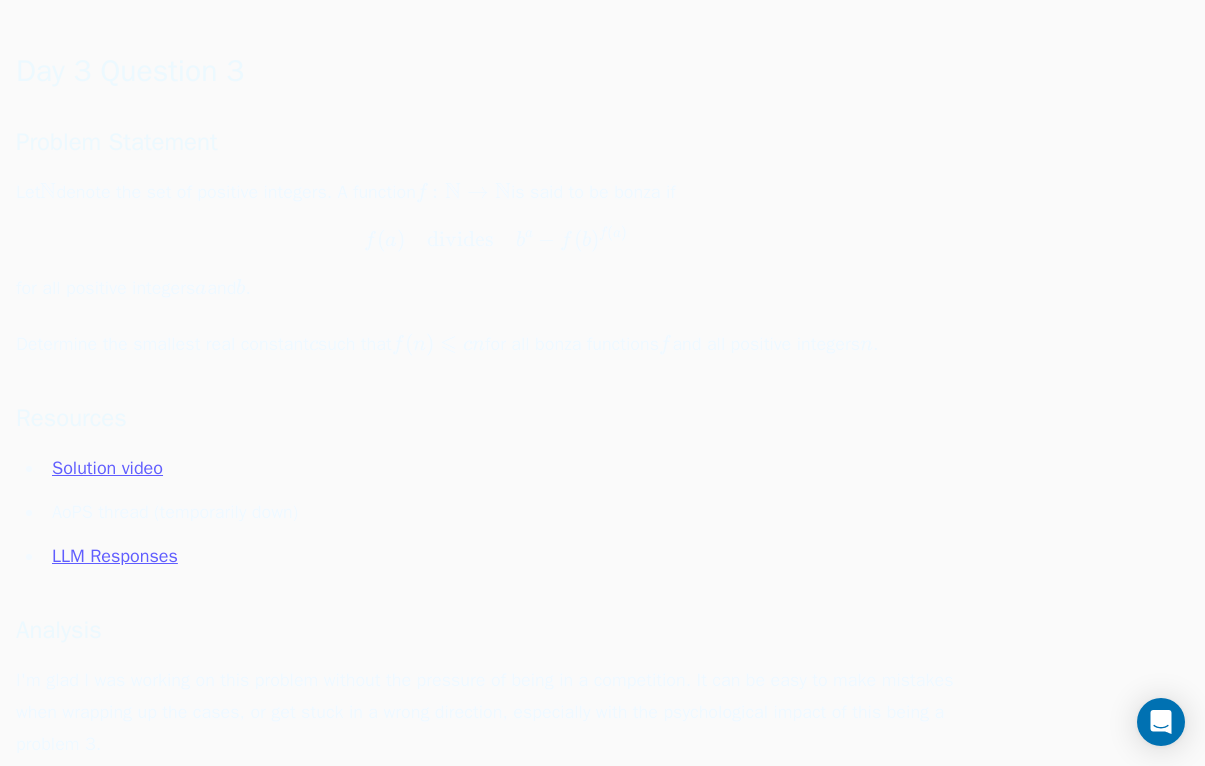 click on "Let  N \mathbb{N} N  denote the set of positive integers. A function  f  ⁣ : N → N f\colon\mathbb{N}\to\mathbb{N} f : N → N  is said to be bonza if
f ( a ) divides b a − f ( b ) f ( a ) f(a)\quad\text{divides}\quad b^a-f(b)^{f(a)} f ( a ) divides b a − f ( b ) f ( a )
for all positive integers  a a a  and  b b b ." at bounding box center (496, 240) 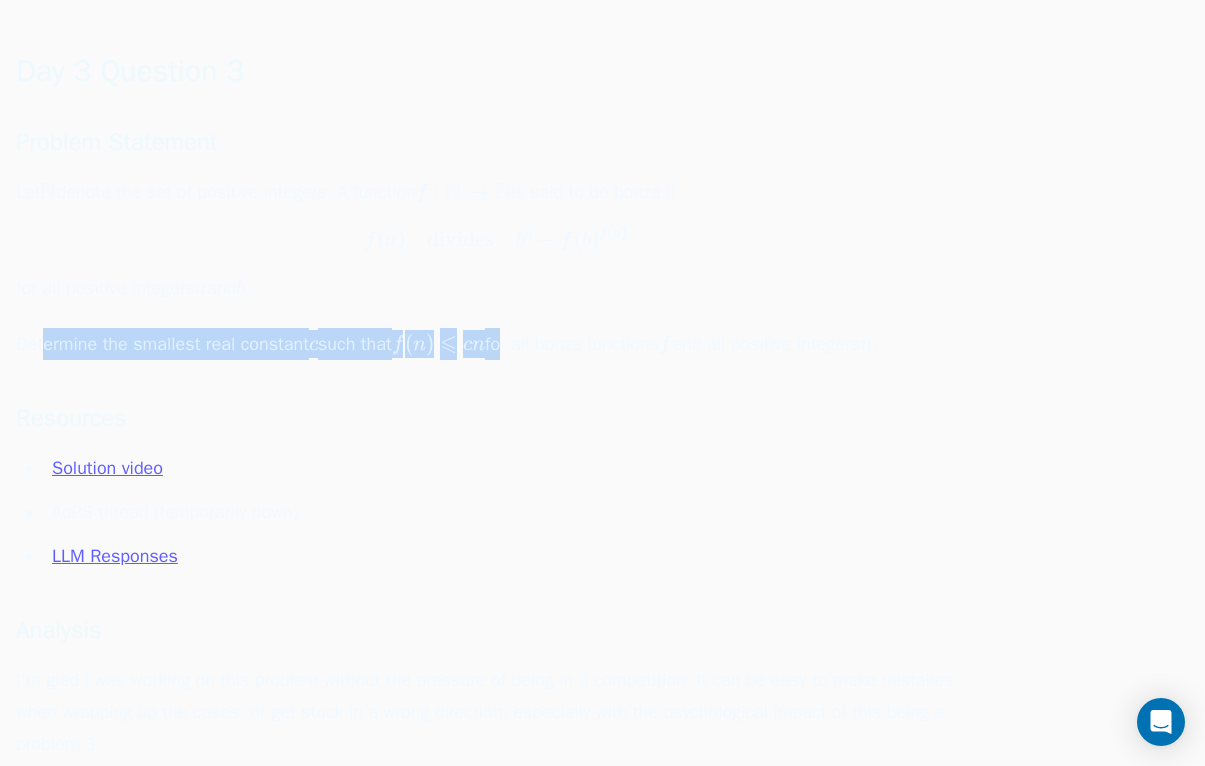 drag, startPoint x: 48, startPoint y: 355, endPoint x: 512, endPoint y: 347, distance: 464.06897 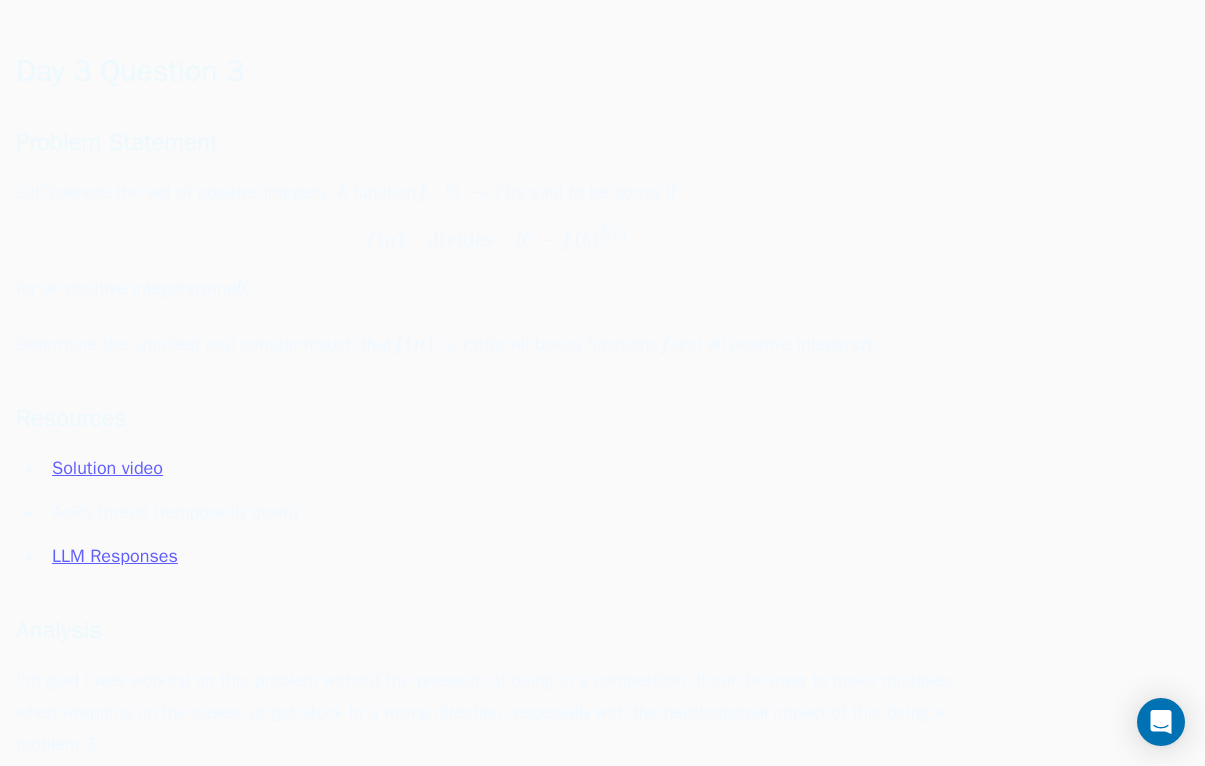 click on "Determine the smallest real constant  c c c  such that  f ( n ) ⩽ c n f(n)\leqslant cn f ( n ) ⩽ c n  for all bonza functions  f f f  and all positive integers  n n n ." at bounding box center [496, 344] 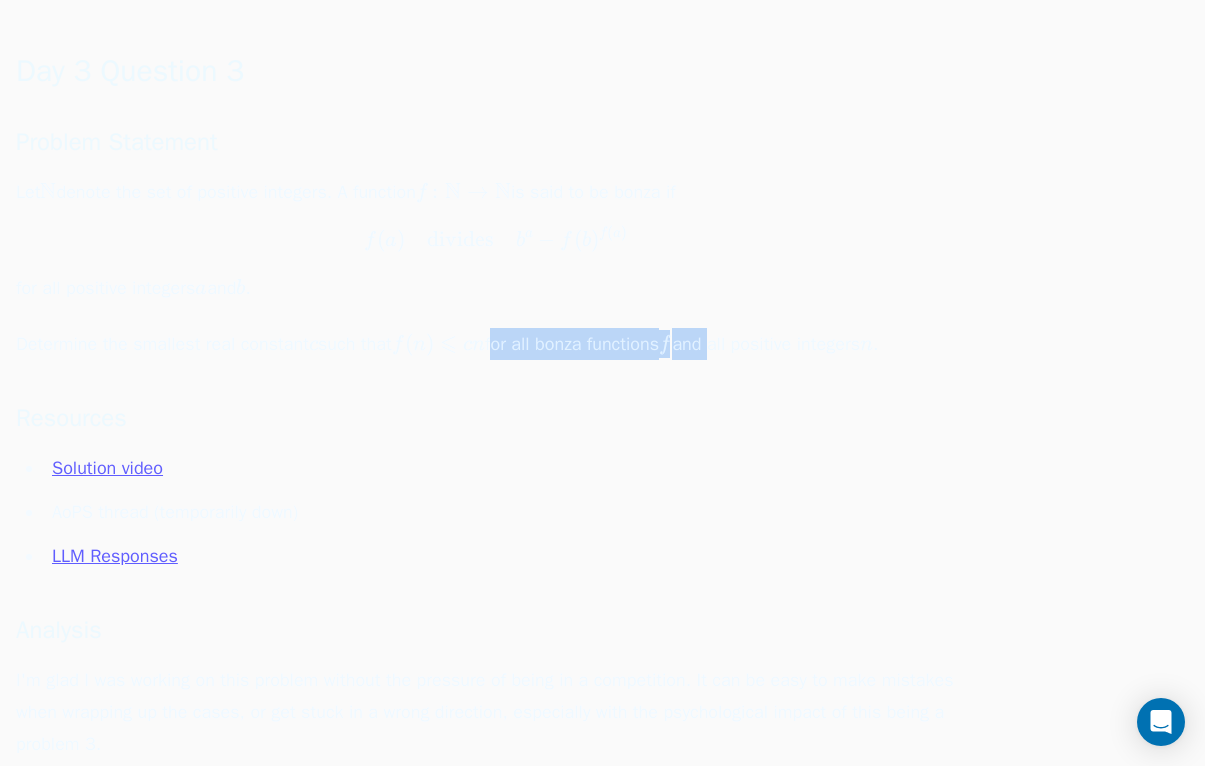 drag, startPoint x: 516, startPoint y: 347, endPoint x: 706, endPoint y: 341, distance: 190.09471 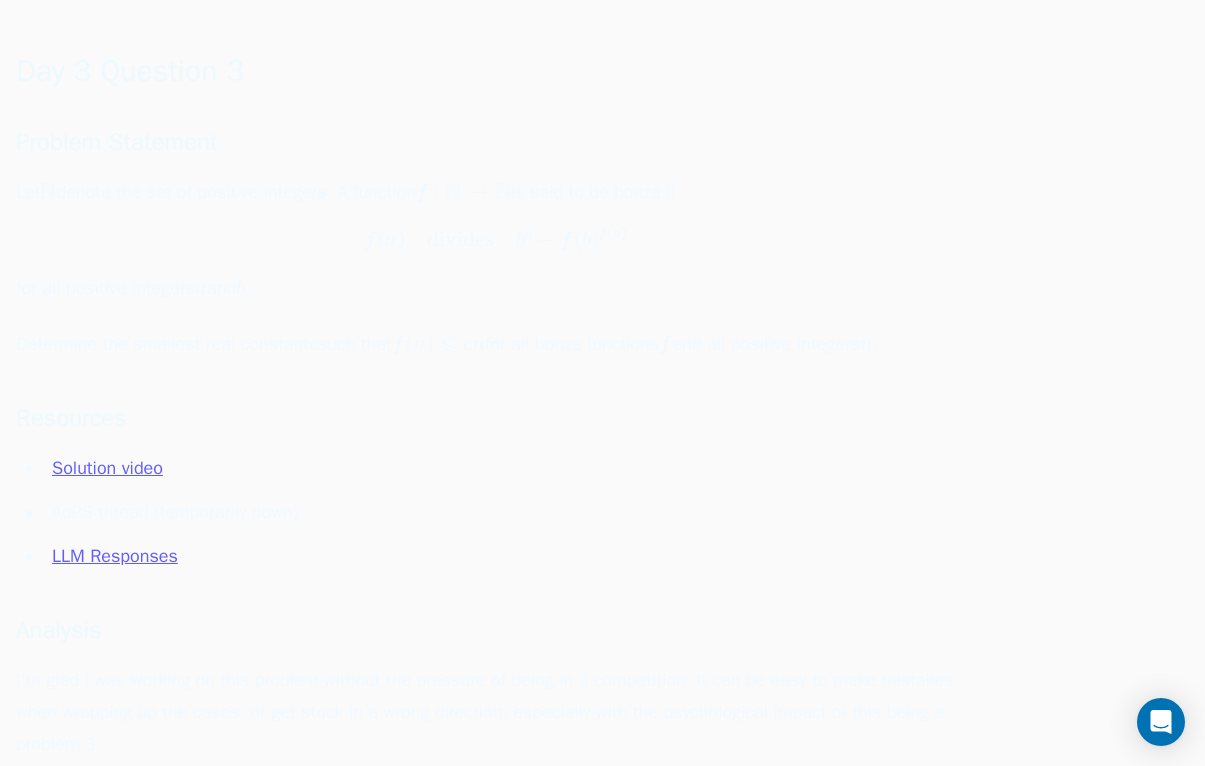 click on "Determine the smallest real constant  c c c  such that  f ( n ) ⩽ c n f(n)\leqslant cn f ( n ) ⩽ c n  for all bonza functions  f f f  and all positive integers  n n n ." at bounding box center [496, 344] 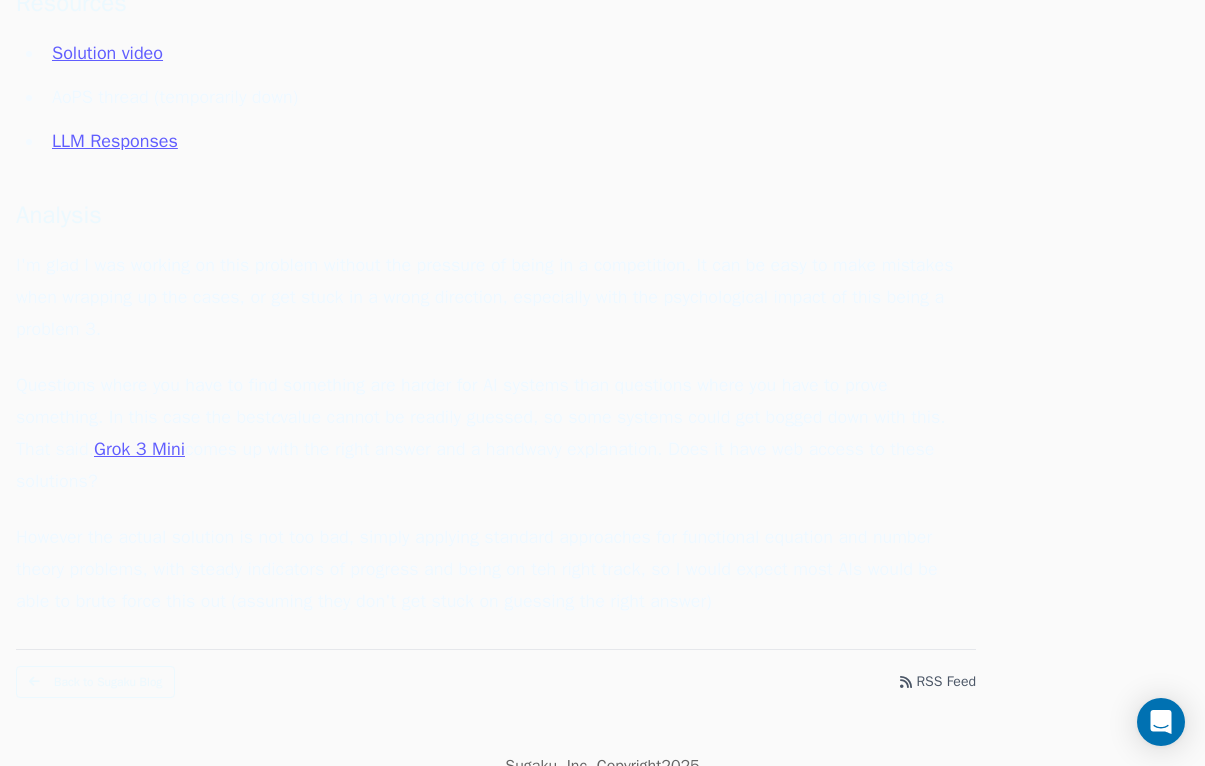 scroll, scrollTop: 3256, scrollLeft: 0, axis: vertical 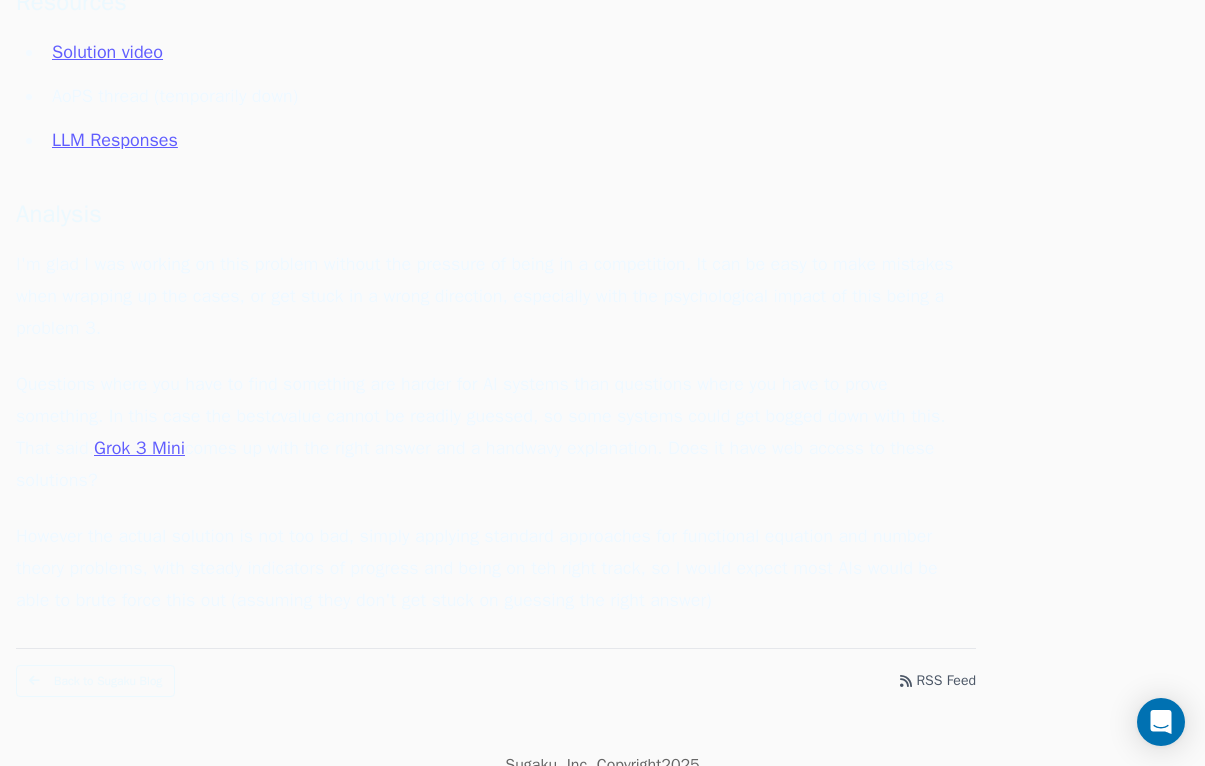 drag, startPoint x: 715, startPoint y: 494, endPoint x: 711, endPoint y: 579, distance: 85.09406 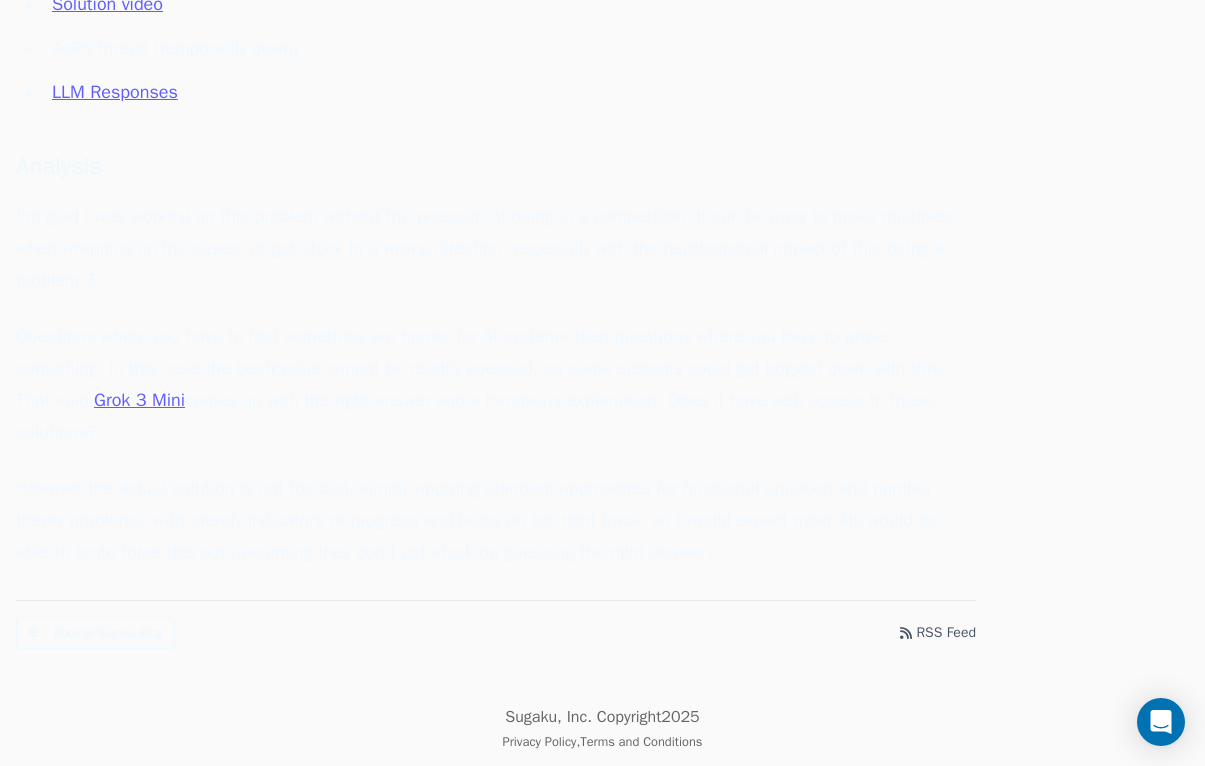 scroll, scrollTop: 3307, scrollLeft: 0, axis: vertical 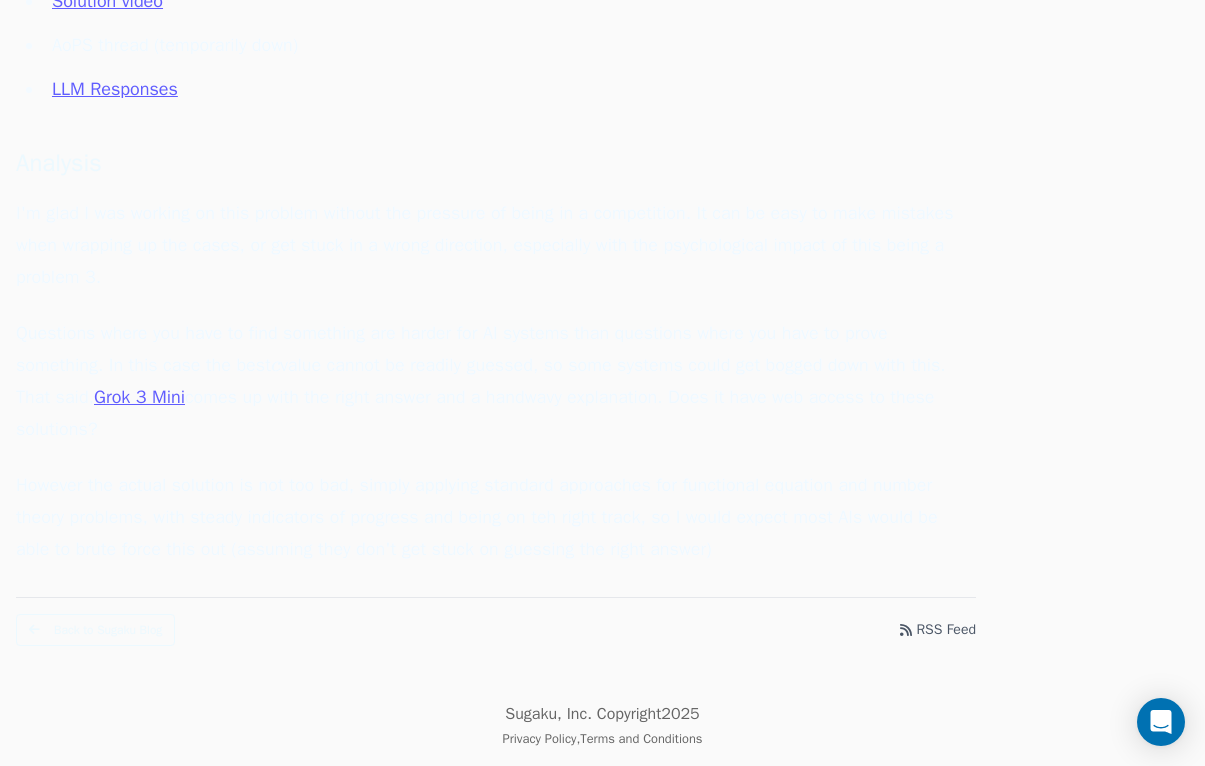 click on "Questions where you have to find something are harder for AI systems than questions where you have to prove something.  In this case the best  c c c  value cannot be readily guessed, so some systems could get bogged down with this.  That said,  Grok 3 Mini  comes up with the right answer and a handwavy explanation.  Does it have web access to these solutions?" at bounding box center [496, 381] 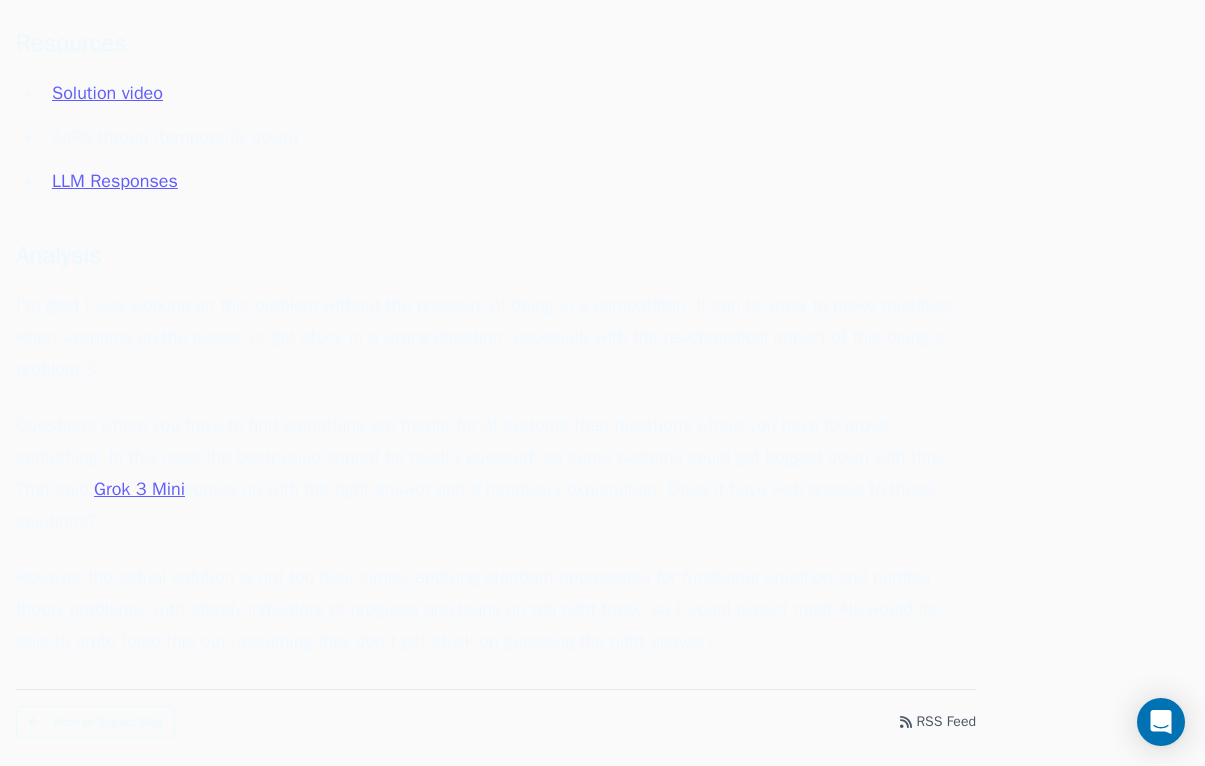 scroll, scrollTop: 3229, scrollLeft: 0, axis: vertical 